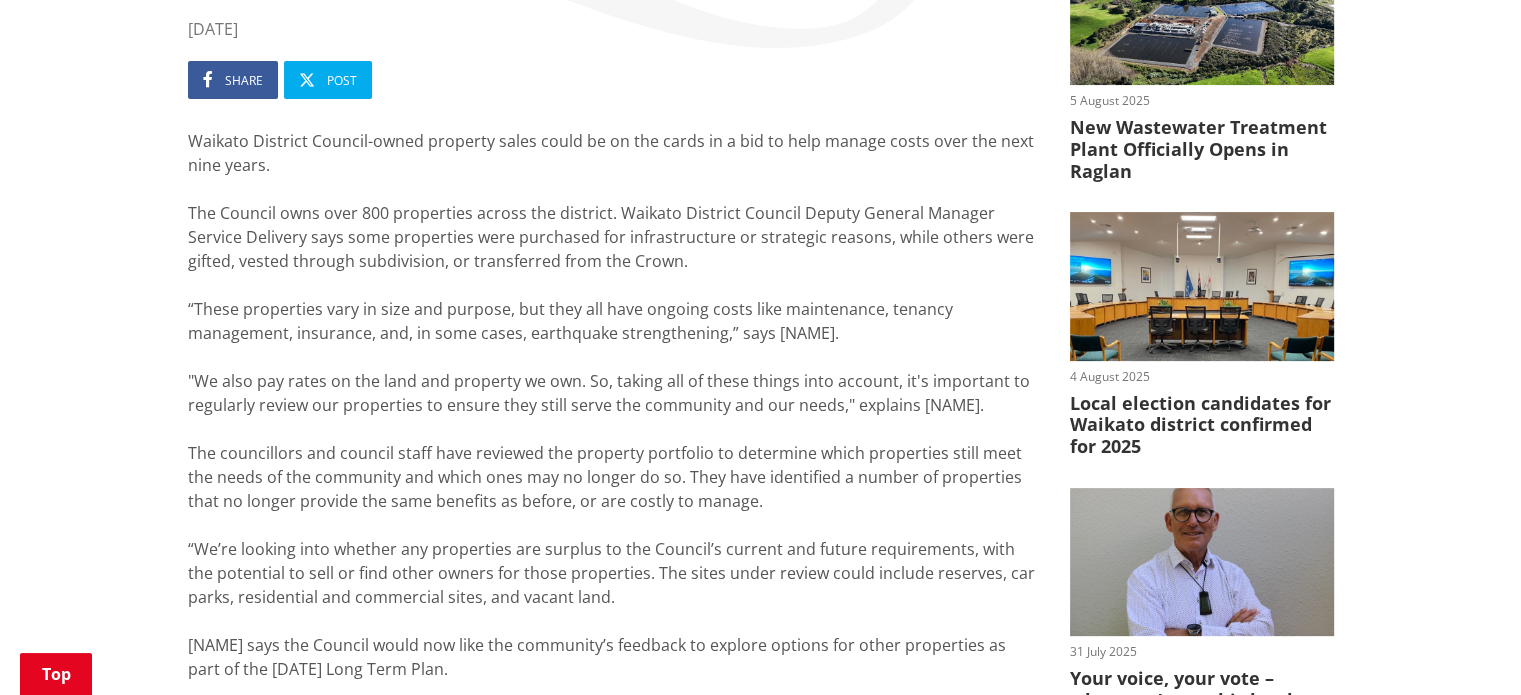 scroll, scrollTop: 533, scrollLeft: 0, axis: vertical 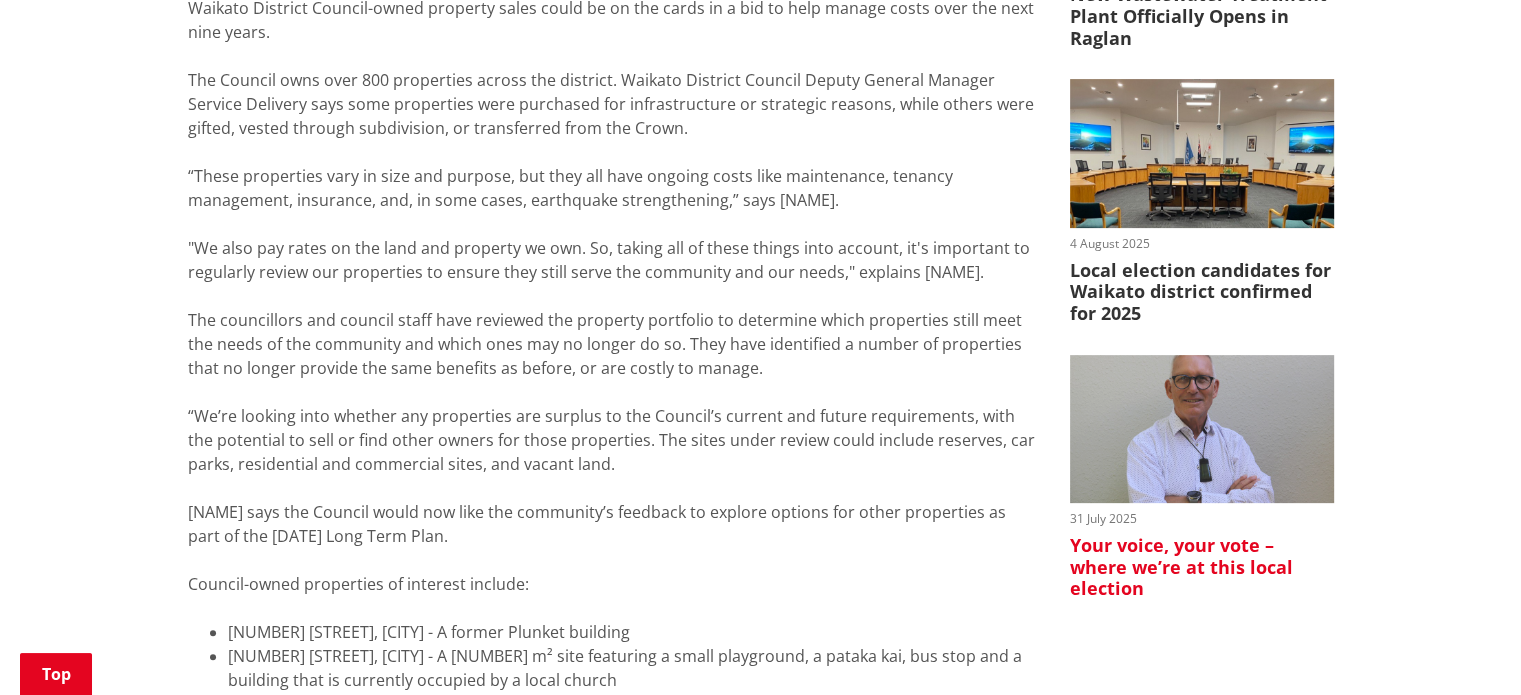 click on "Your voice, your vote – where we’re at this local election" at bounding box center (1202, 567) 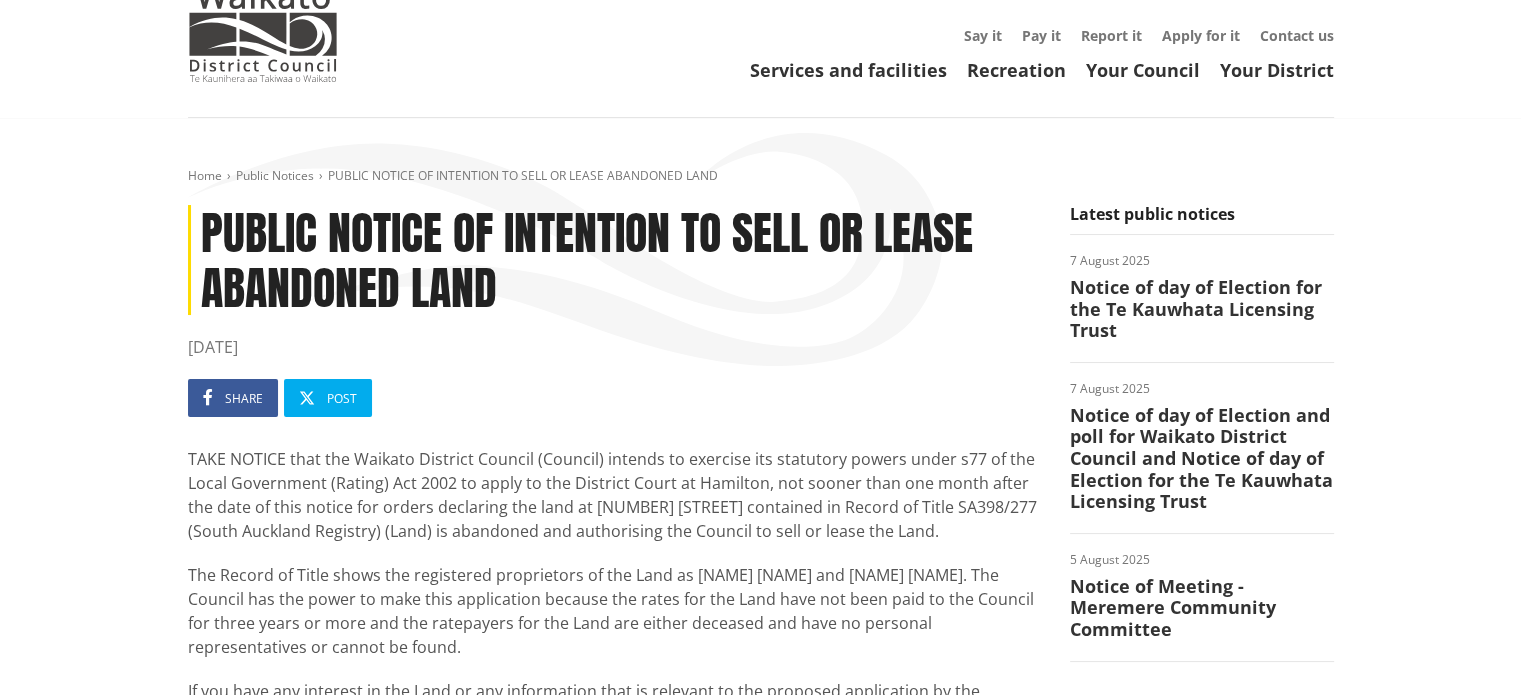 scroll, scrollTop: 133, scrollLeft: 0, axis: vertical 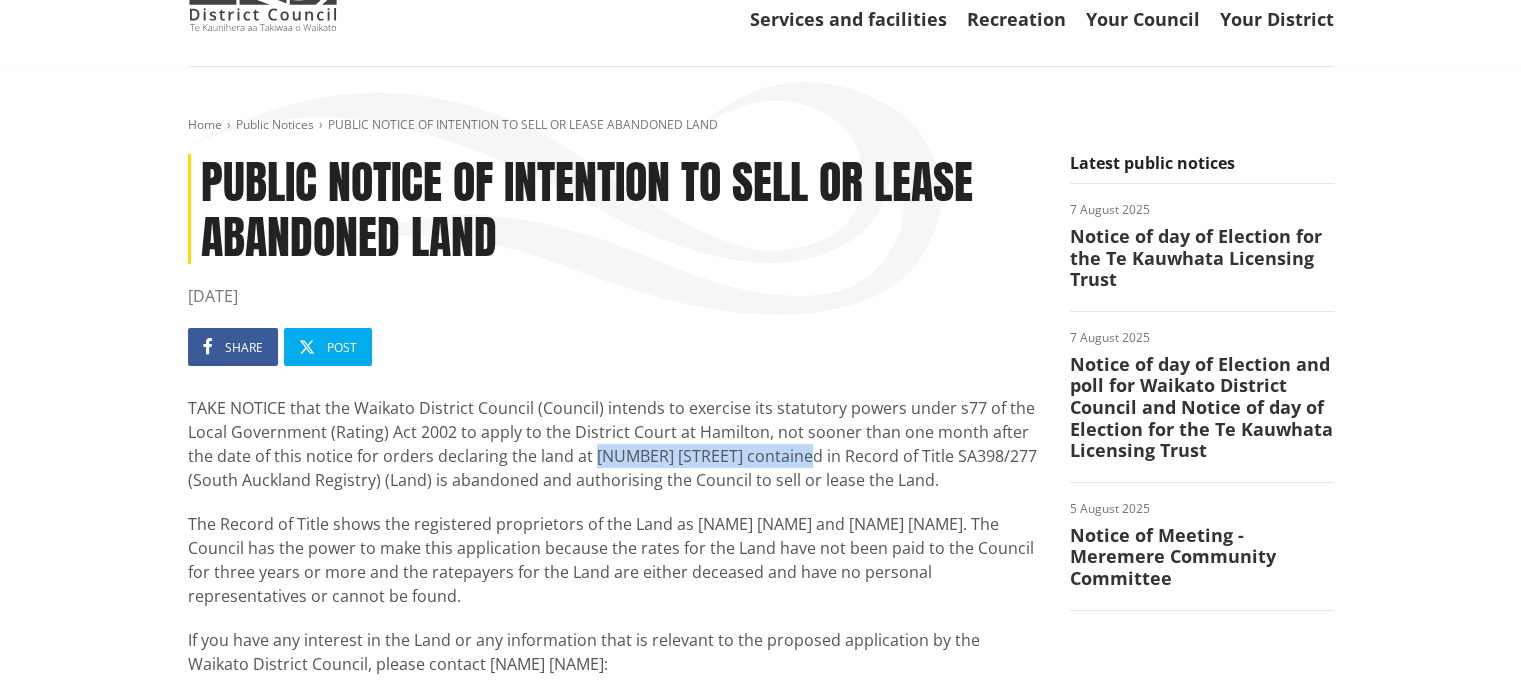 drag, startPoint x: 591, startPoint y: 453, endPoint x: 794, endPoint y: 451, distance: 203.00986 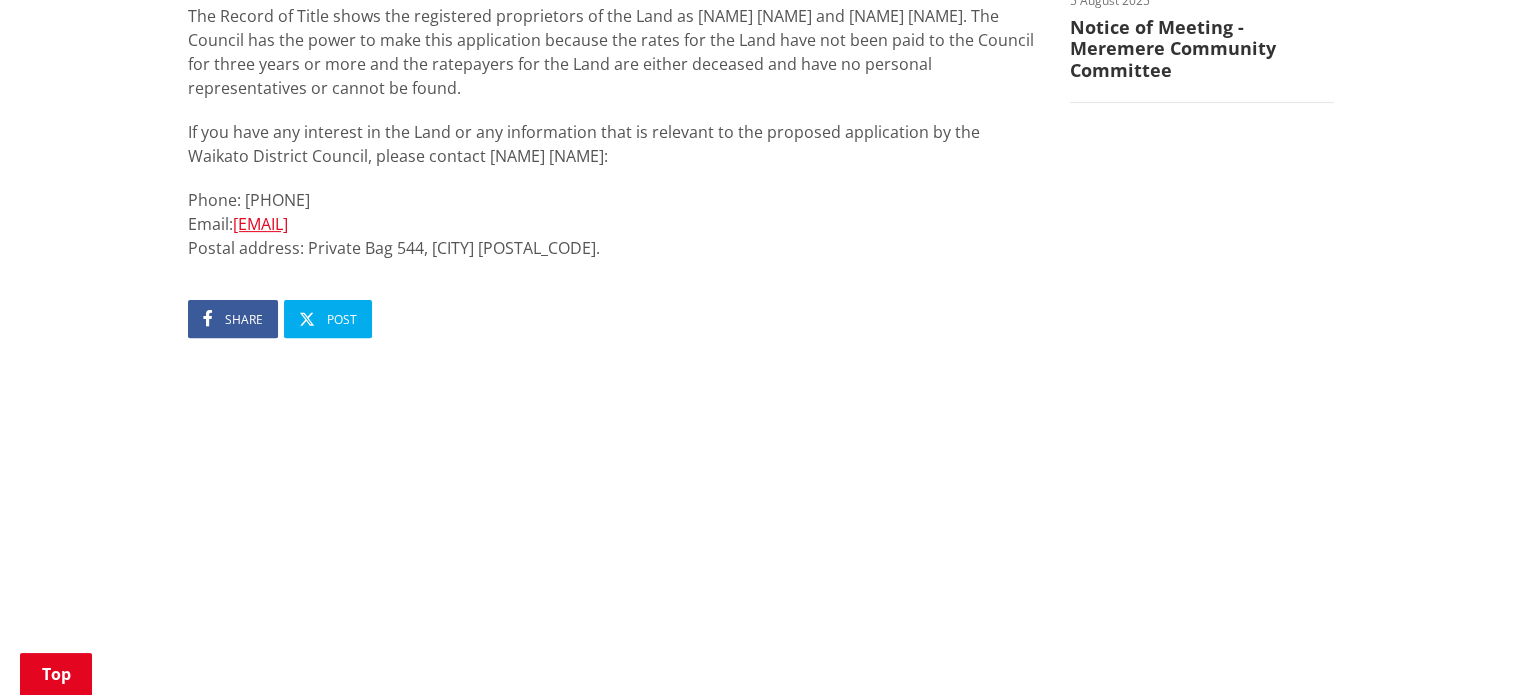 scroll, scrollTop: 400, scrollLeft: 0, axis: vertical 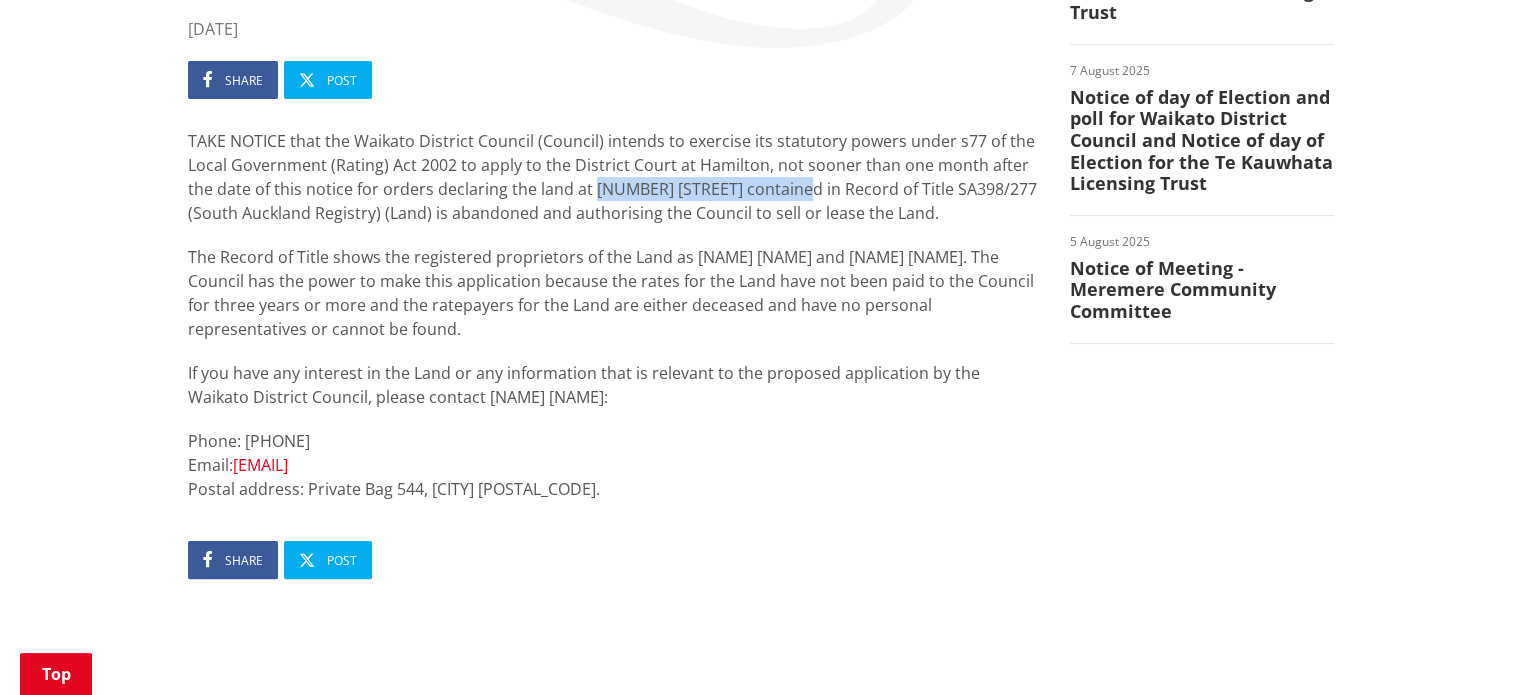 click on "[EMAIL]" at bounding box center [260, 465] 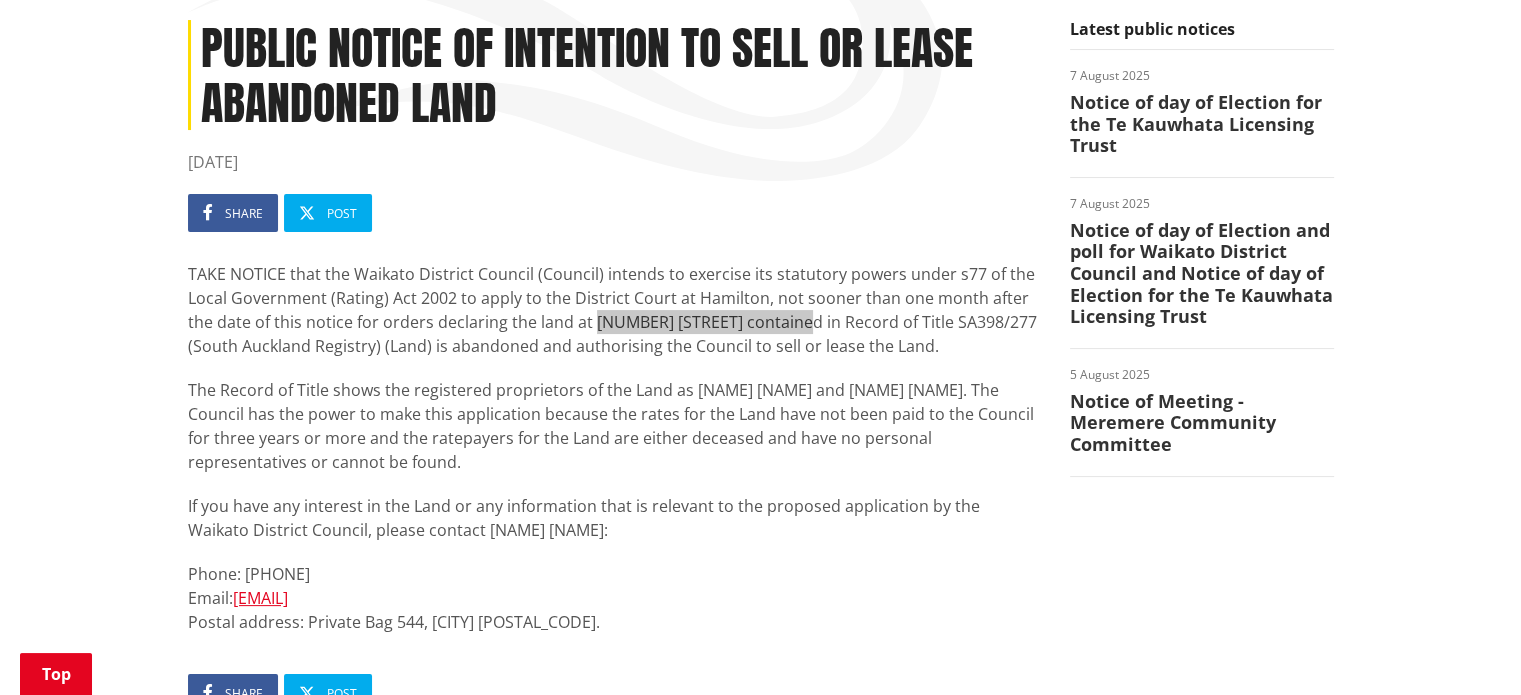 scroll, scrollTop: 0, scrollLeft: 0, axis: both 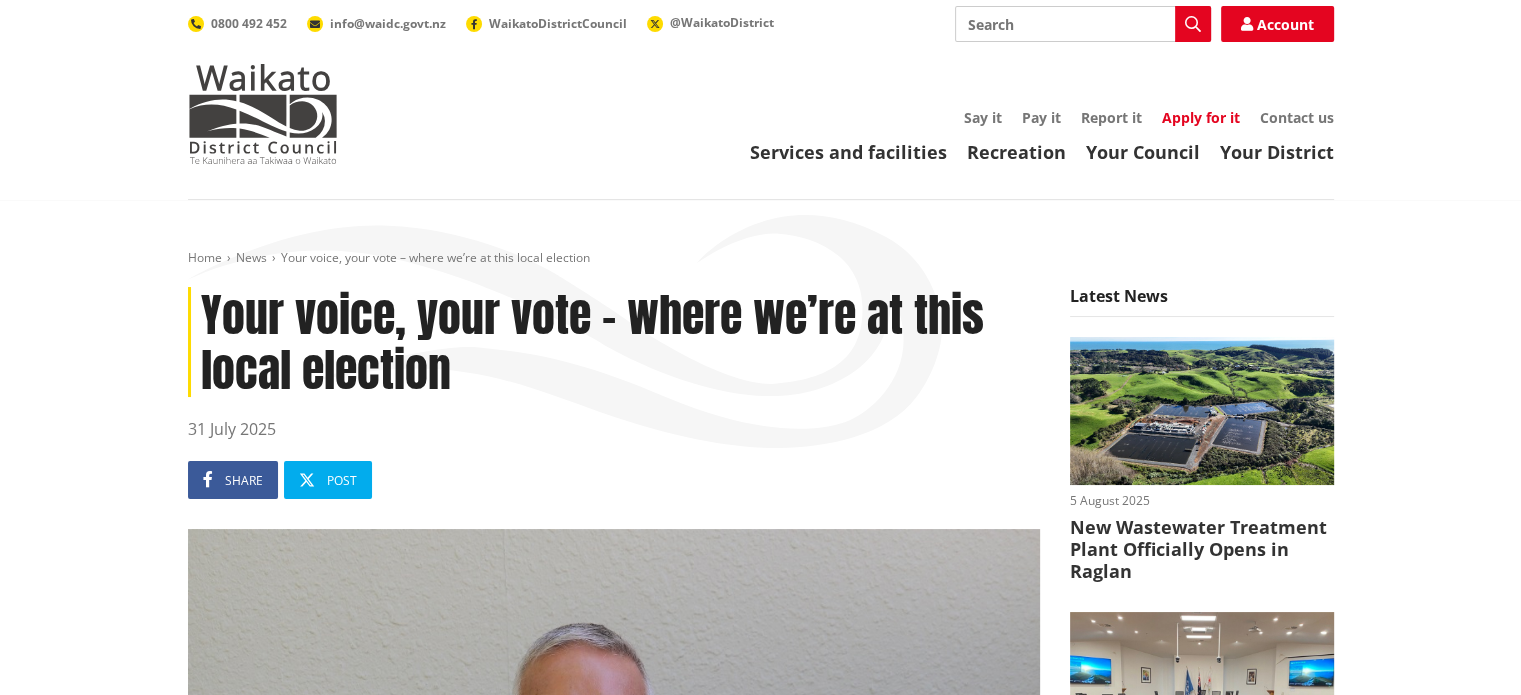 click on "Apply for it" at bounding box center (1201, 117) 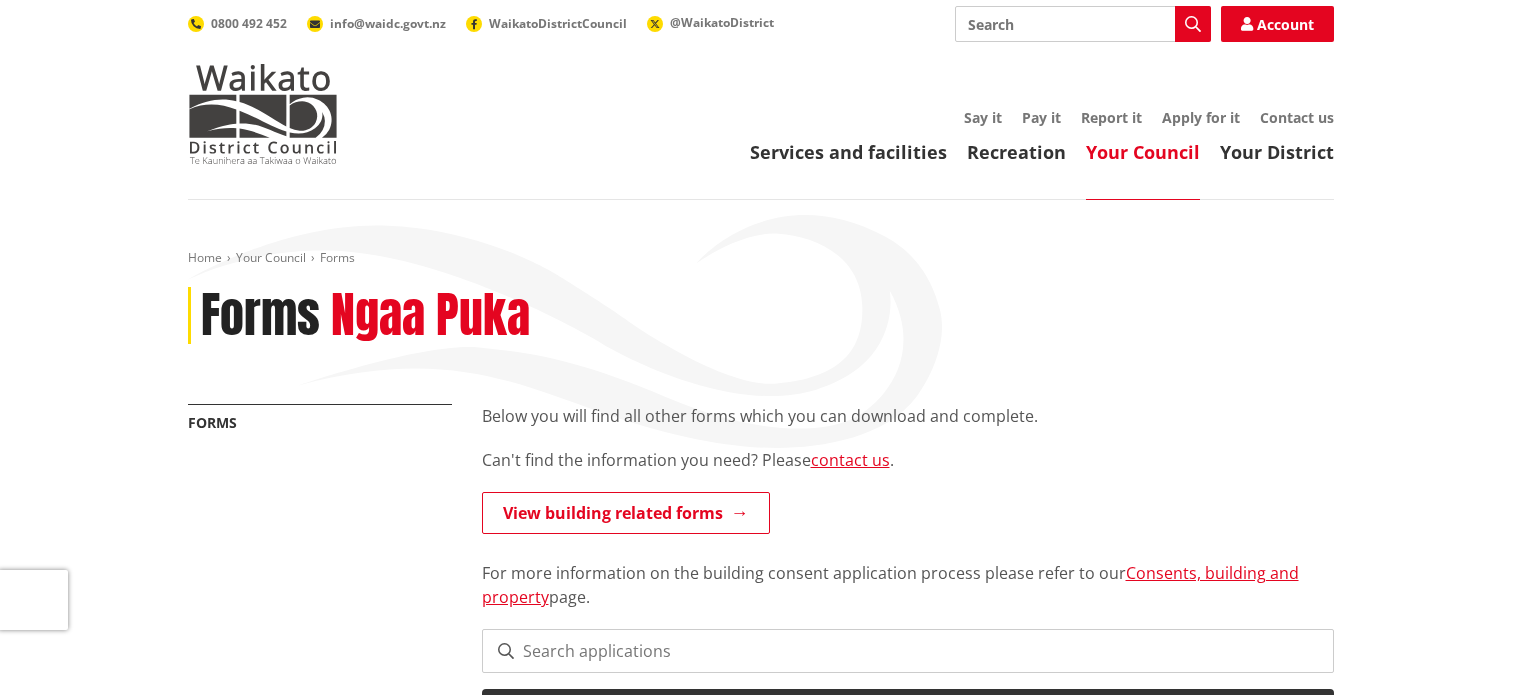 click on "Search" at bounding box center [1083, 24] 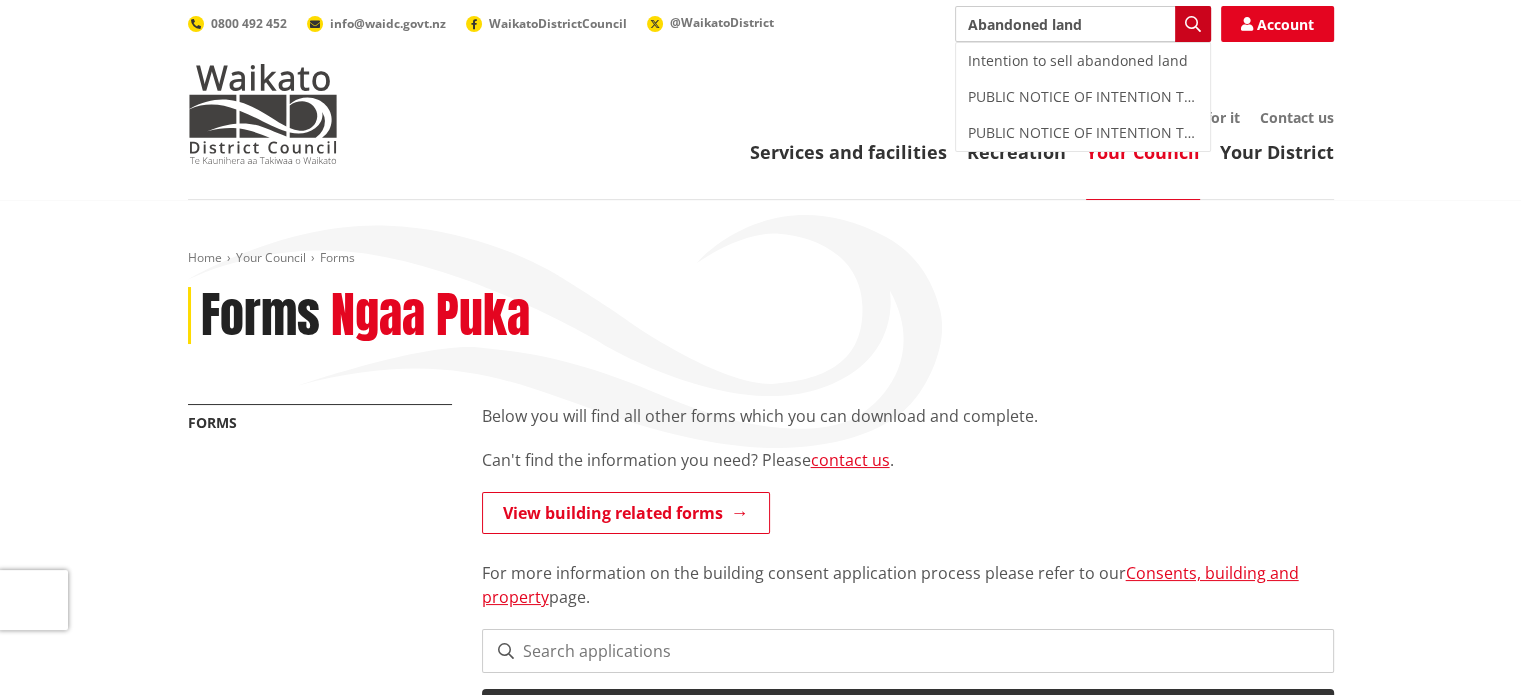 type on "Abandoned land" 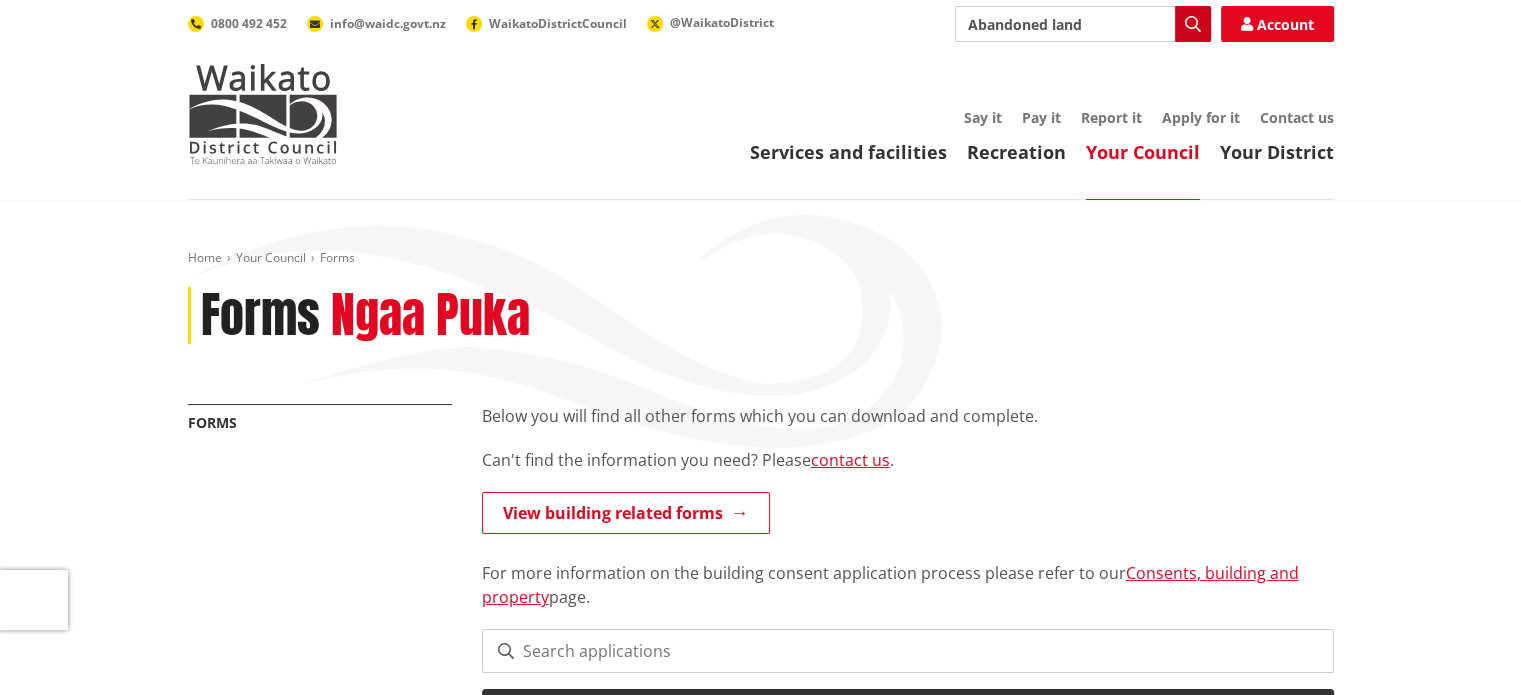 click at bounding box center (1193, 24) 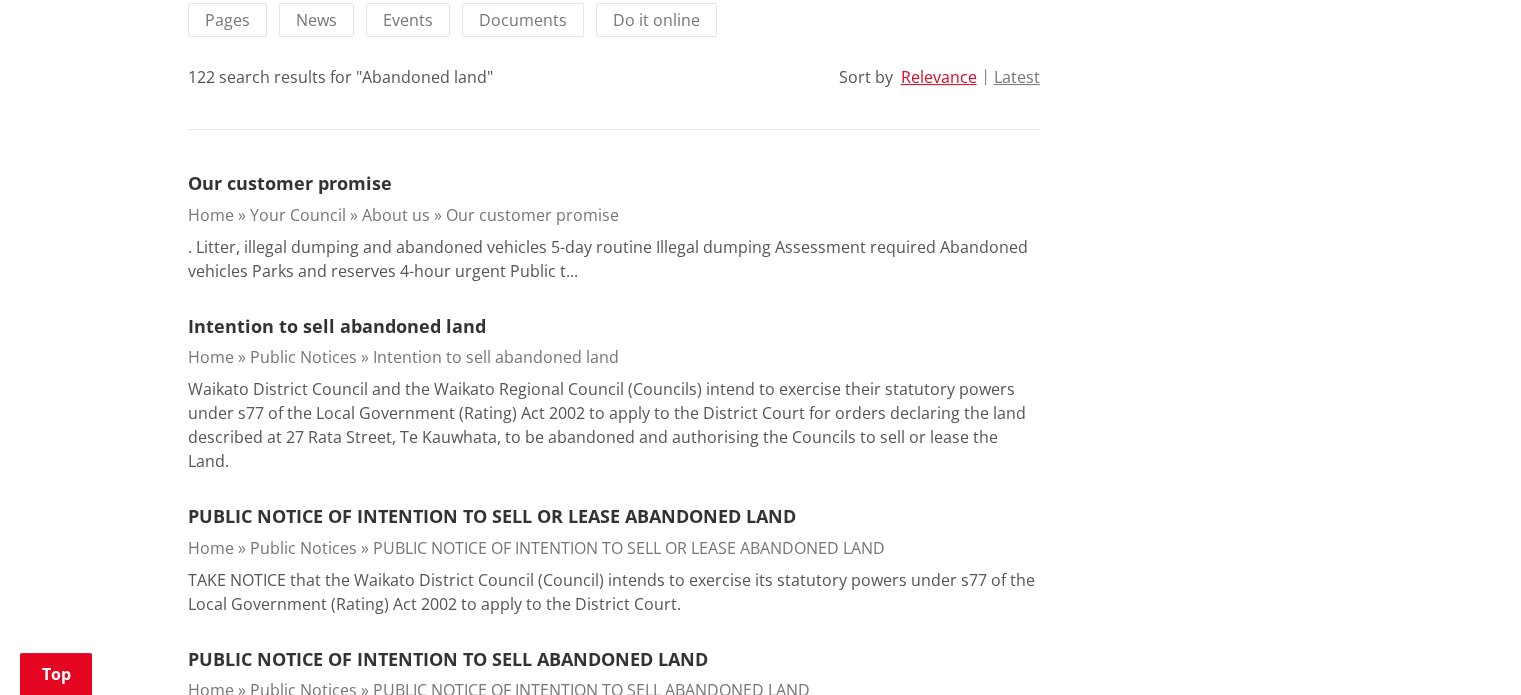 scroll, scrollTop: 533, scrollLeft: 0, axis: vertical 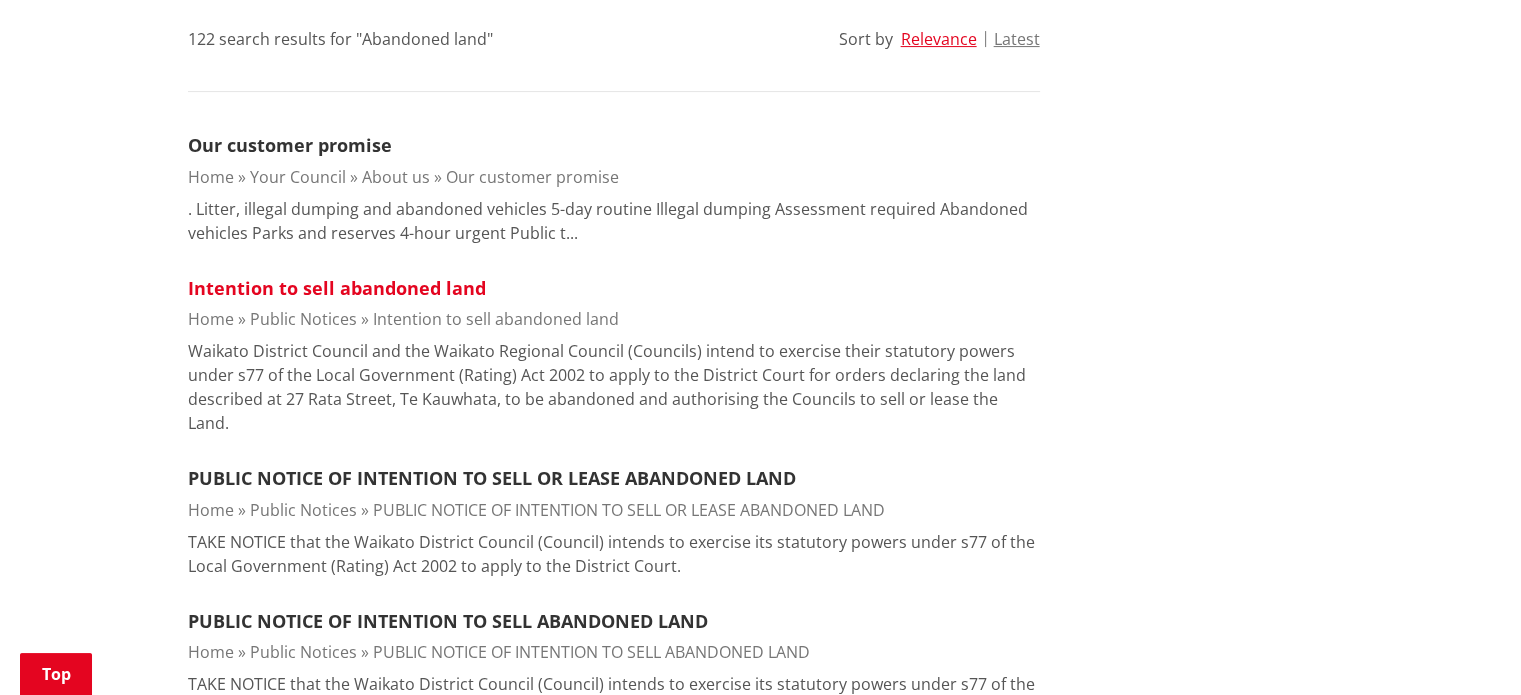 click on "Intention to sell abandoned land" at bounding box center (337, 288) 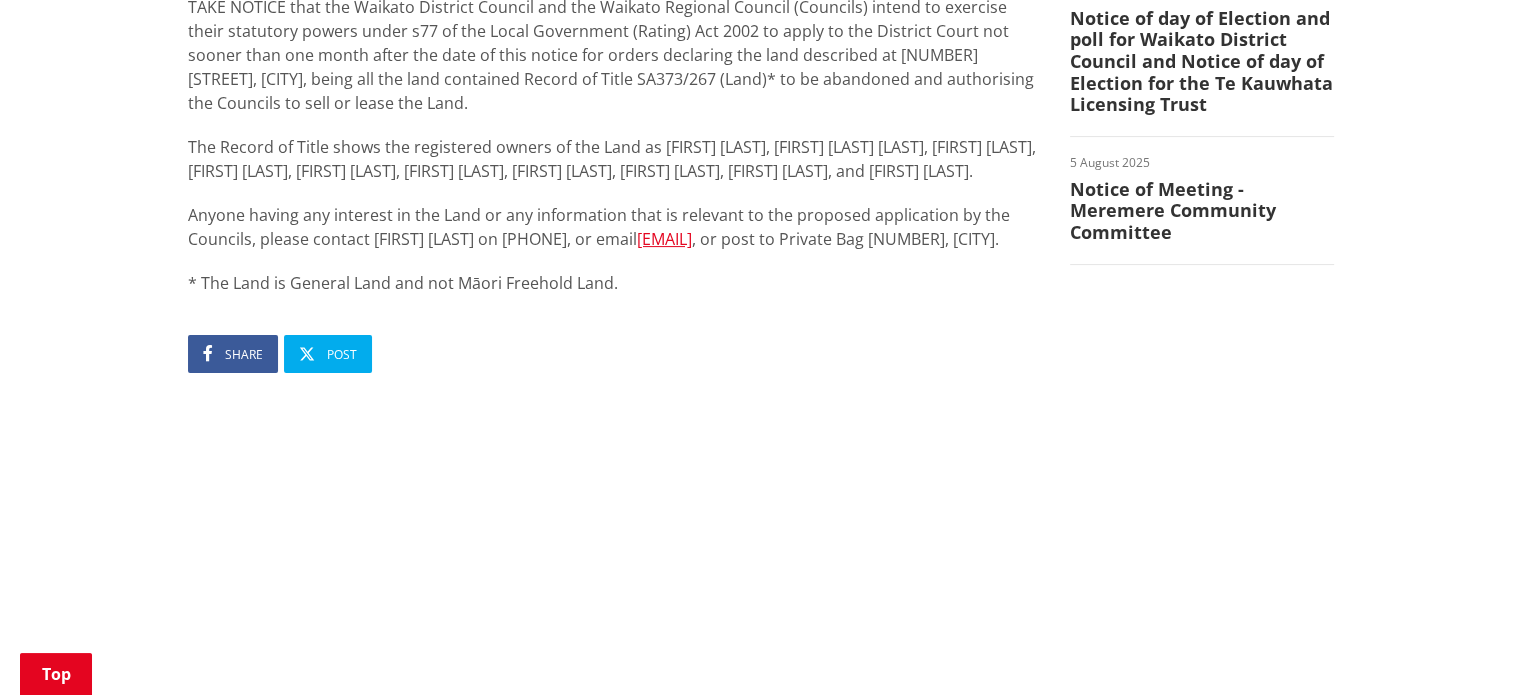 scroll, scrollTop: 400, scrollLeft: 0, axis: vertical 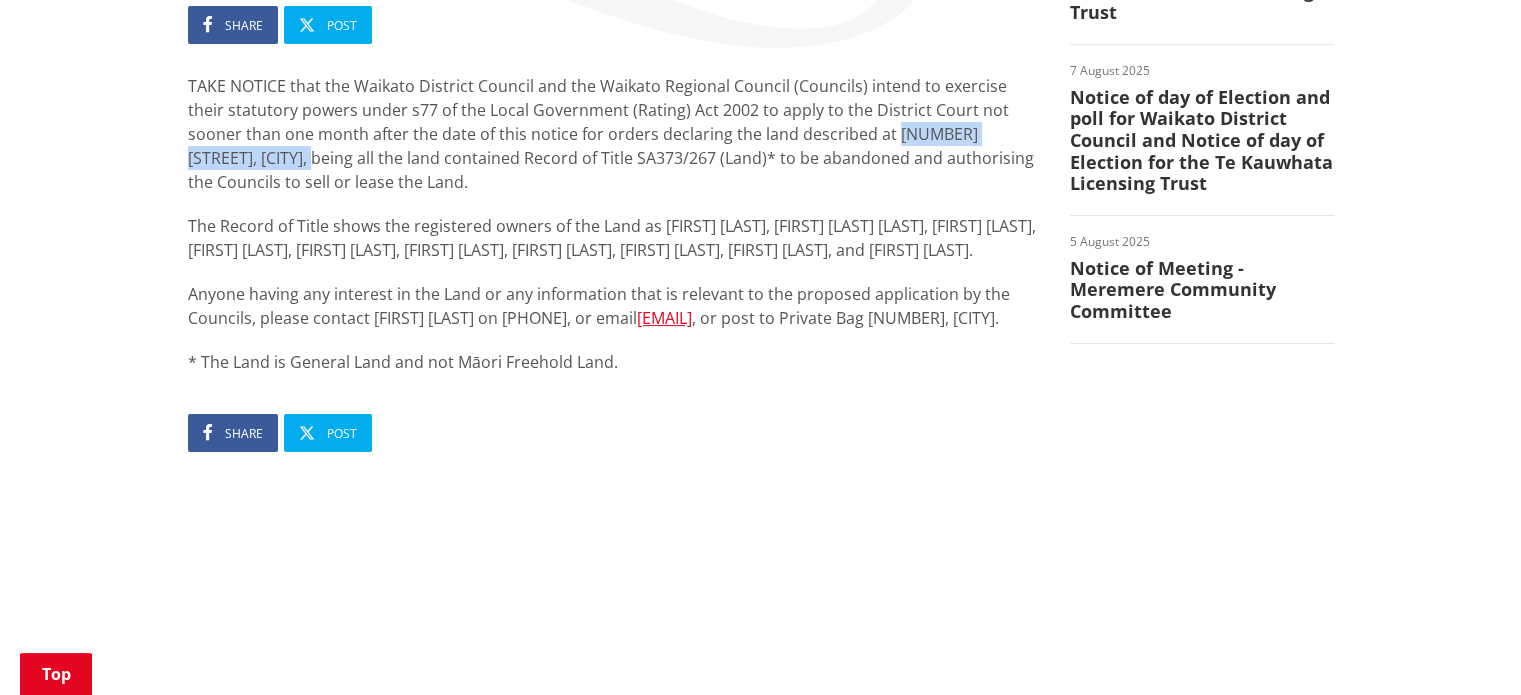 drag, startPoint x: 833, startPoint y: 132, endPoint x: 263, endPoint y: 155, distance: 570.46387 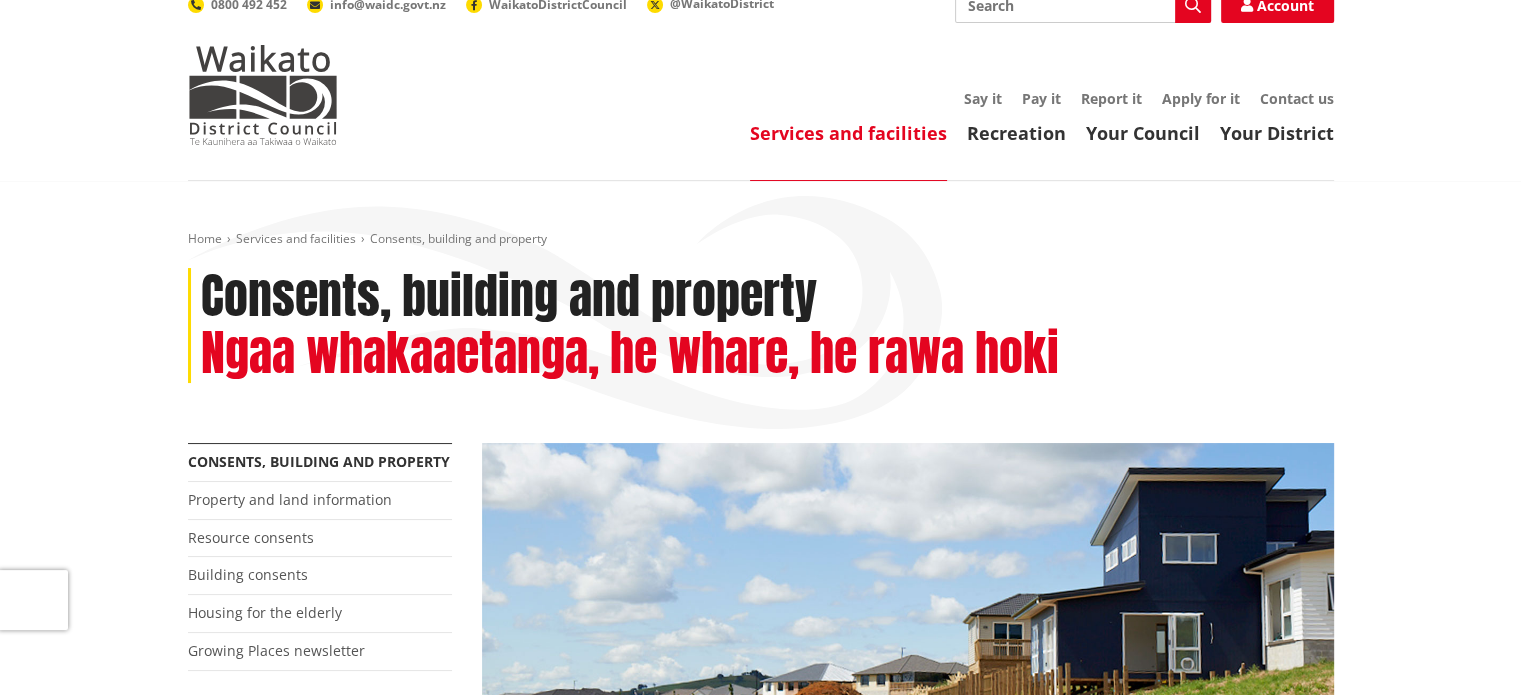 scroll, scrollTop: 0, scrollLeft: 0, axis: both 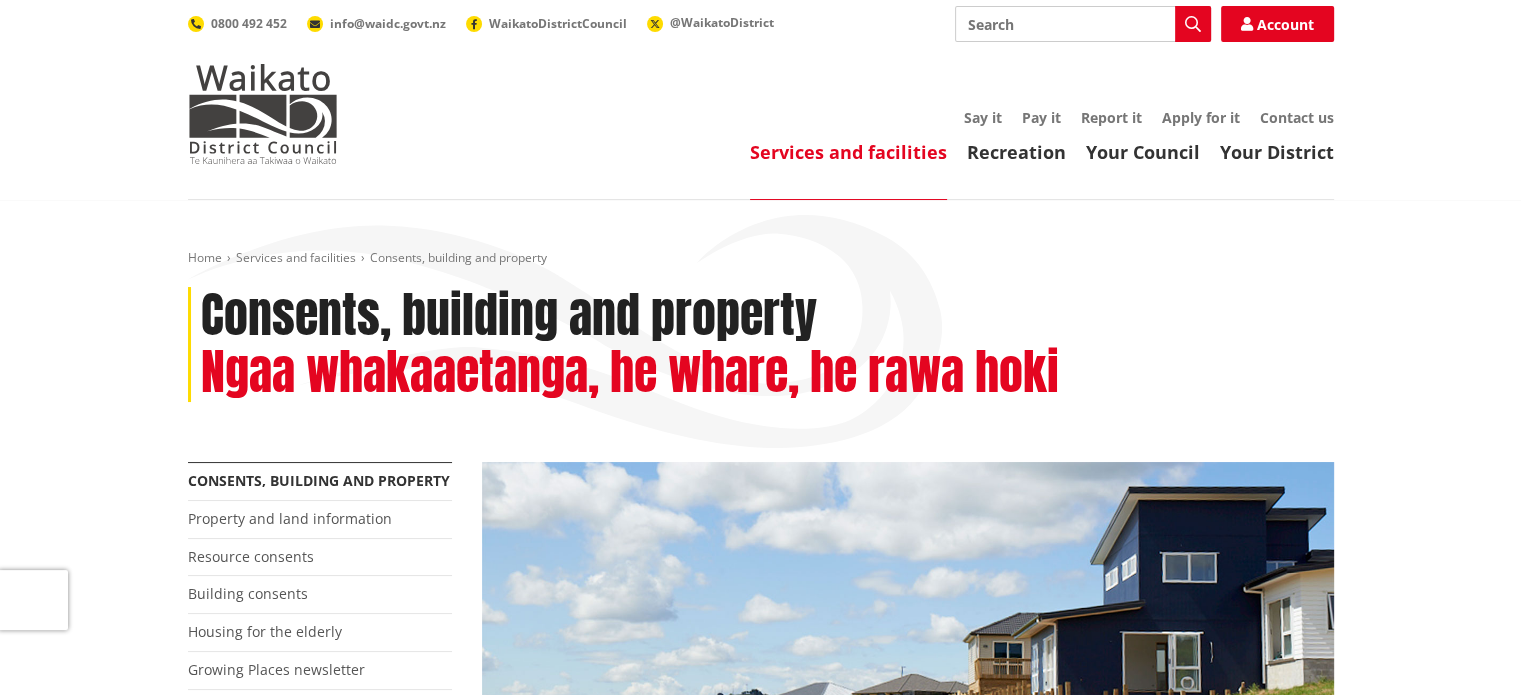 click on "Search" at bounding box center (1083, 24) 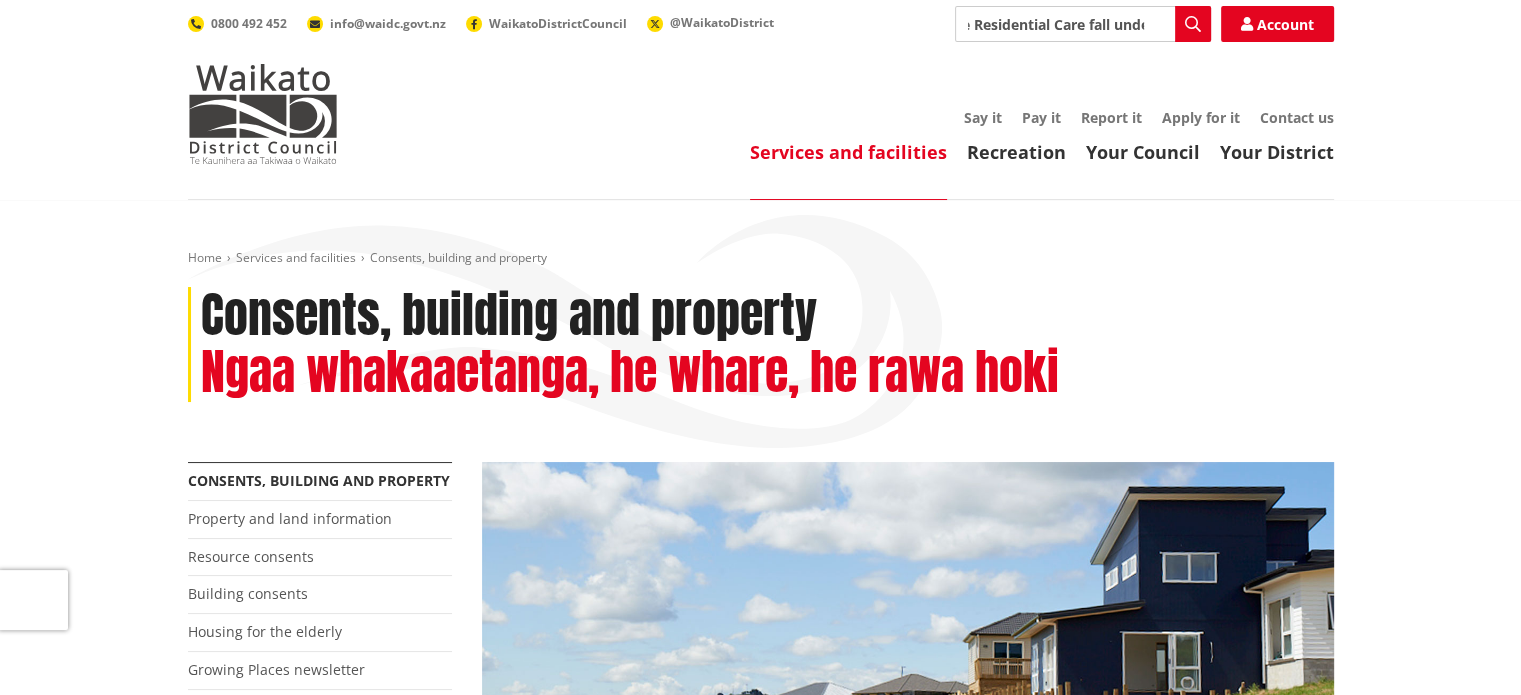 scroll, scrollTop: 0, scrollLeft: 260, axis: horizontal 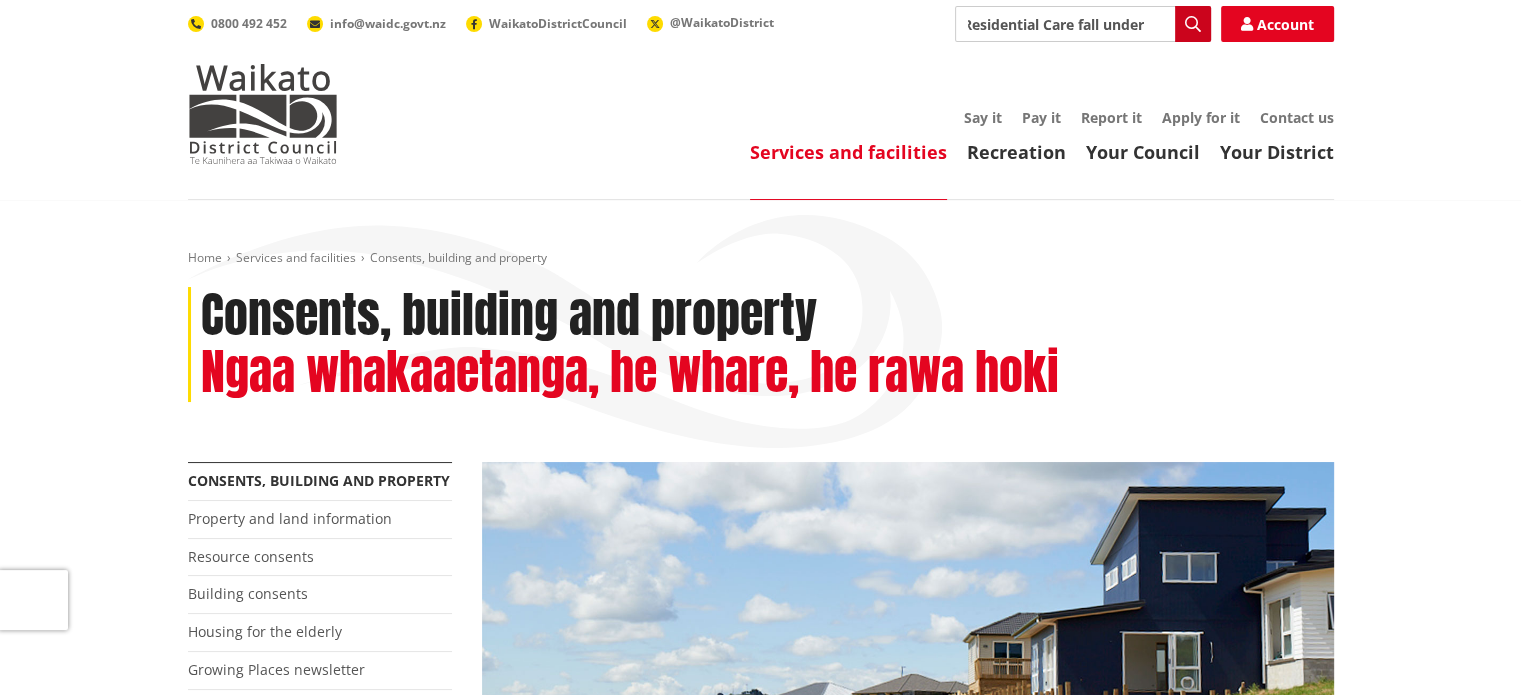 type on "What zoning does a wellness centre Residential Care fall under" 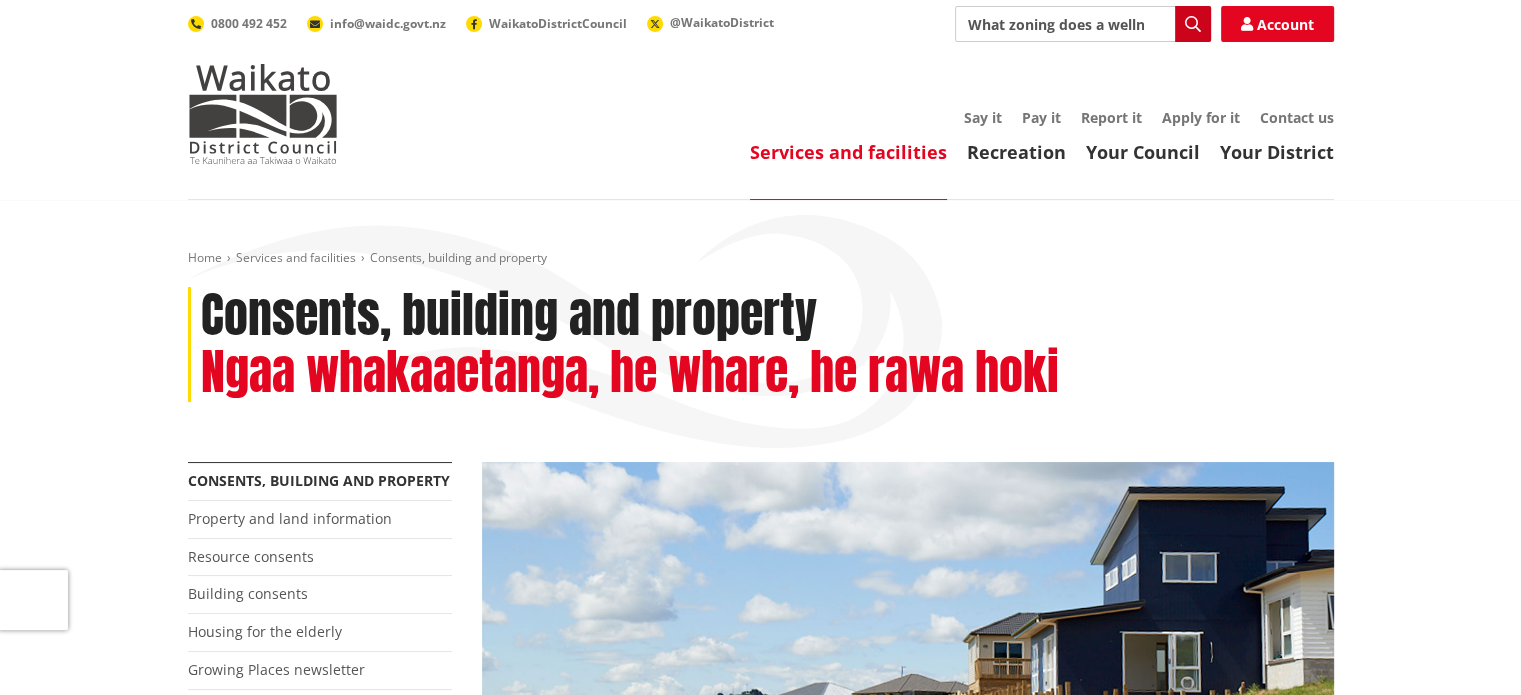 click at bounding box center [1193, 24] 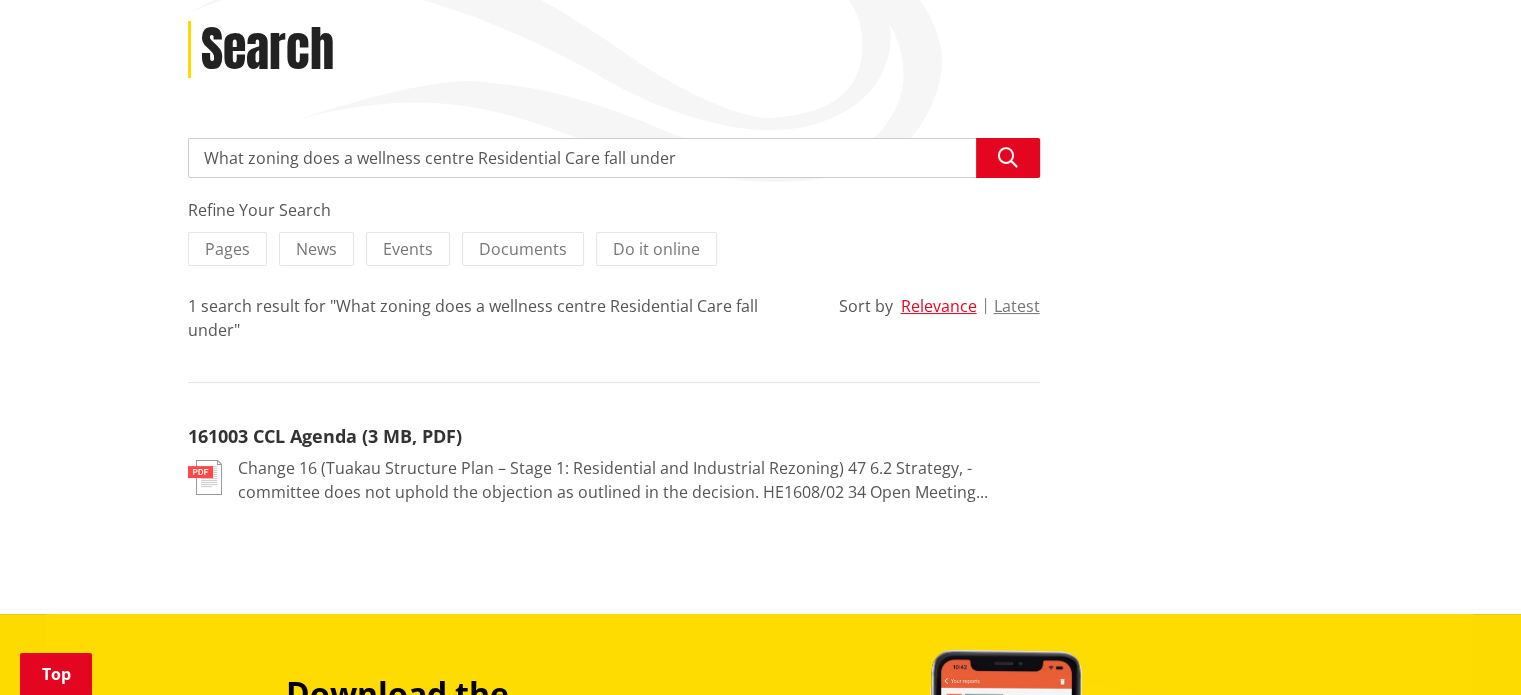 scroll, scrollTop: 400, scrollLeft: 0, axis: vertical 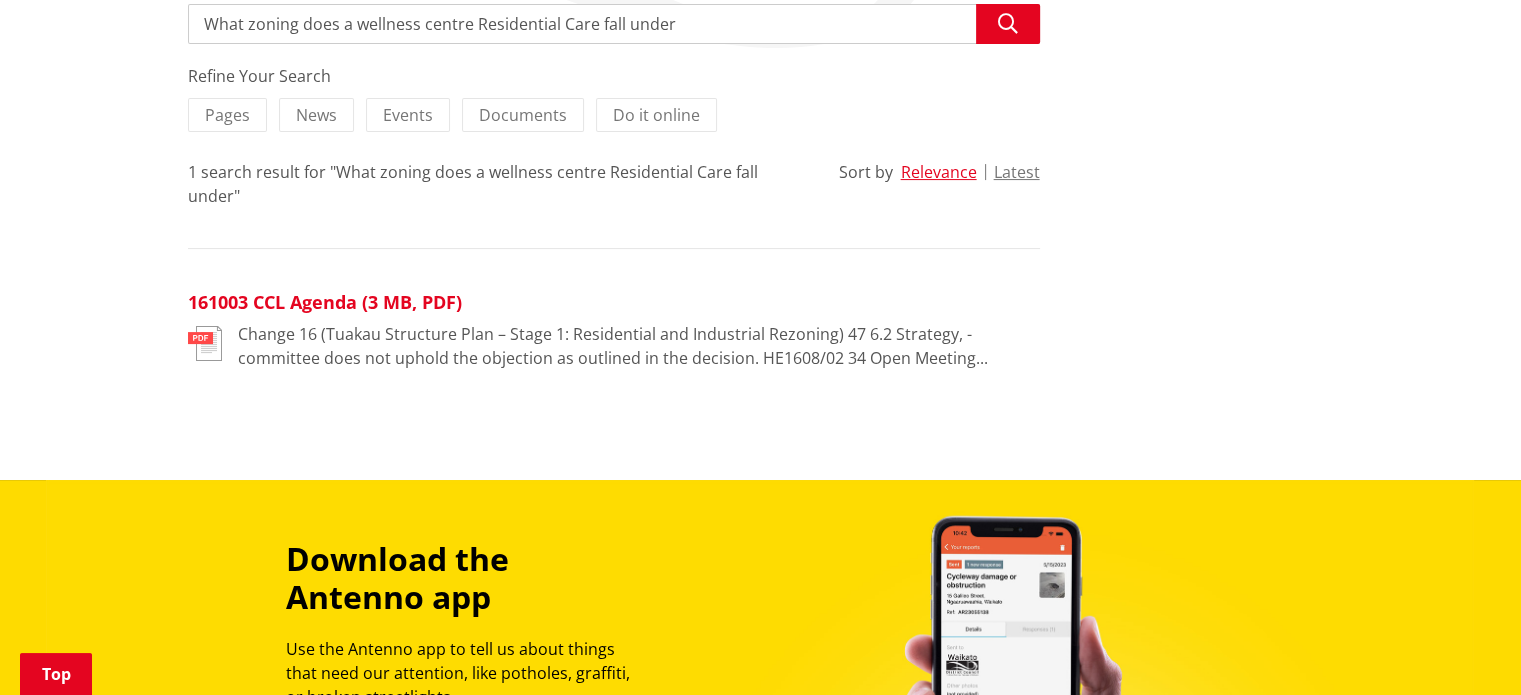 click on "161003 CCL Agenda (3 MB, PDF)" at bounding box center [325, 302] 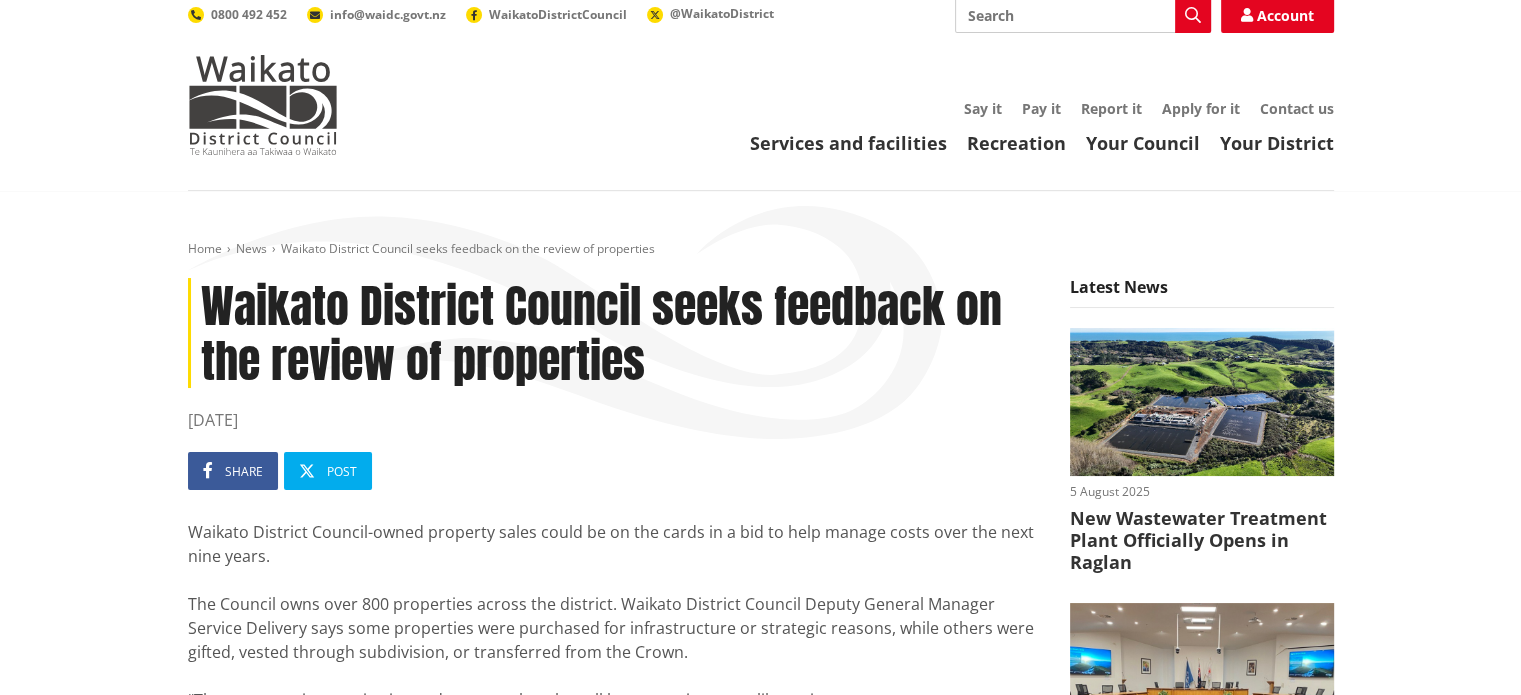 scroll, scrollTop: 0, scrollLeft: 0, axis: both 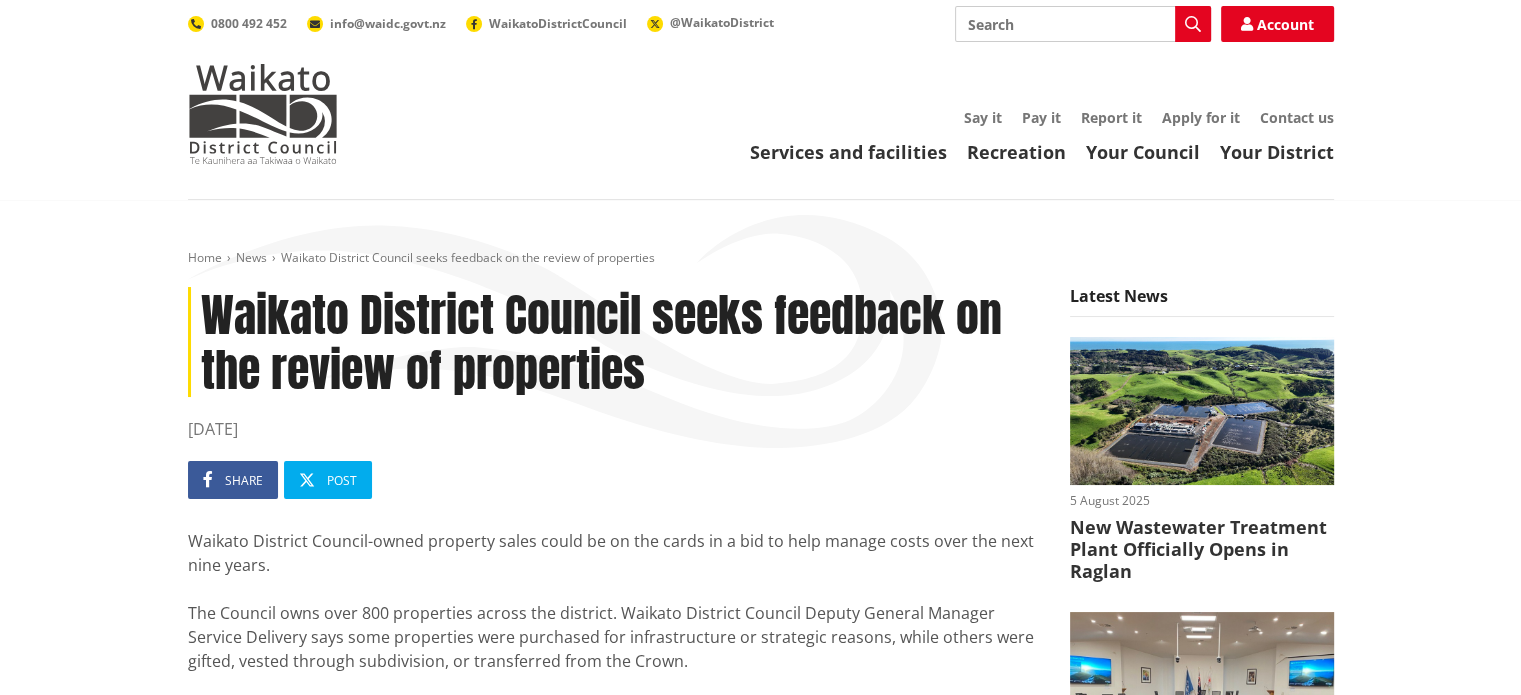 click on "Search" at bounding box center (1083, 24) 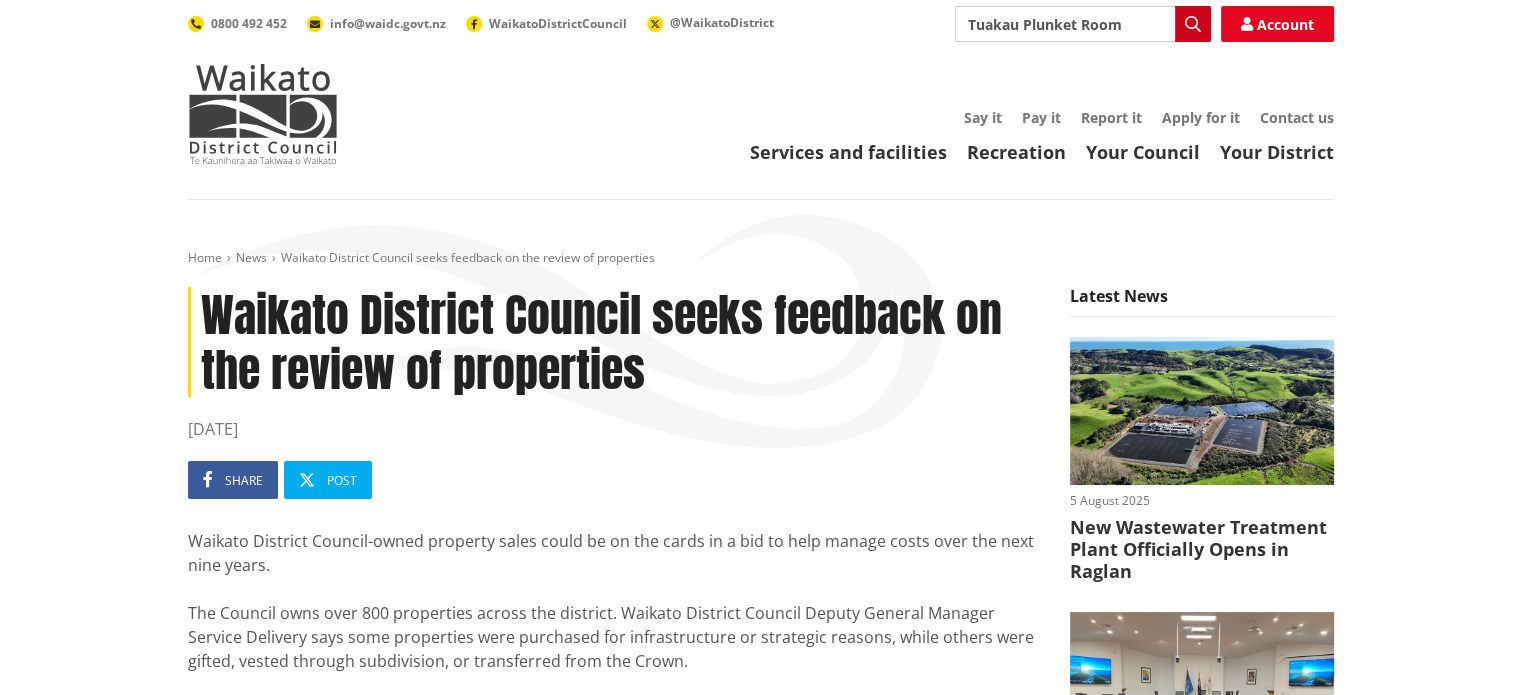 type on "Tuakau Plunket Room" 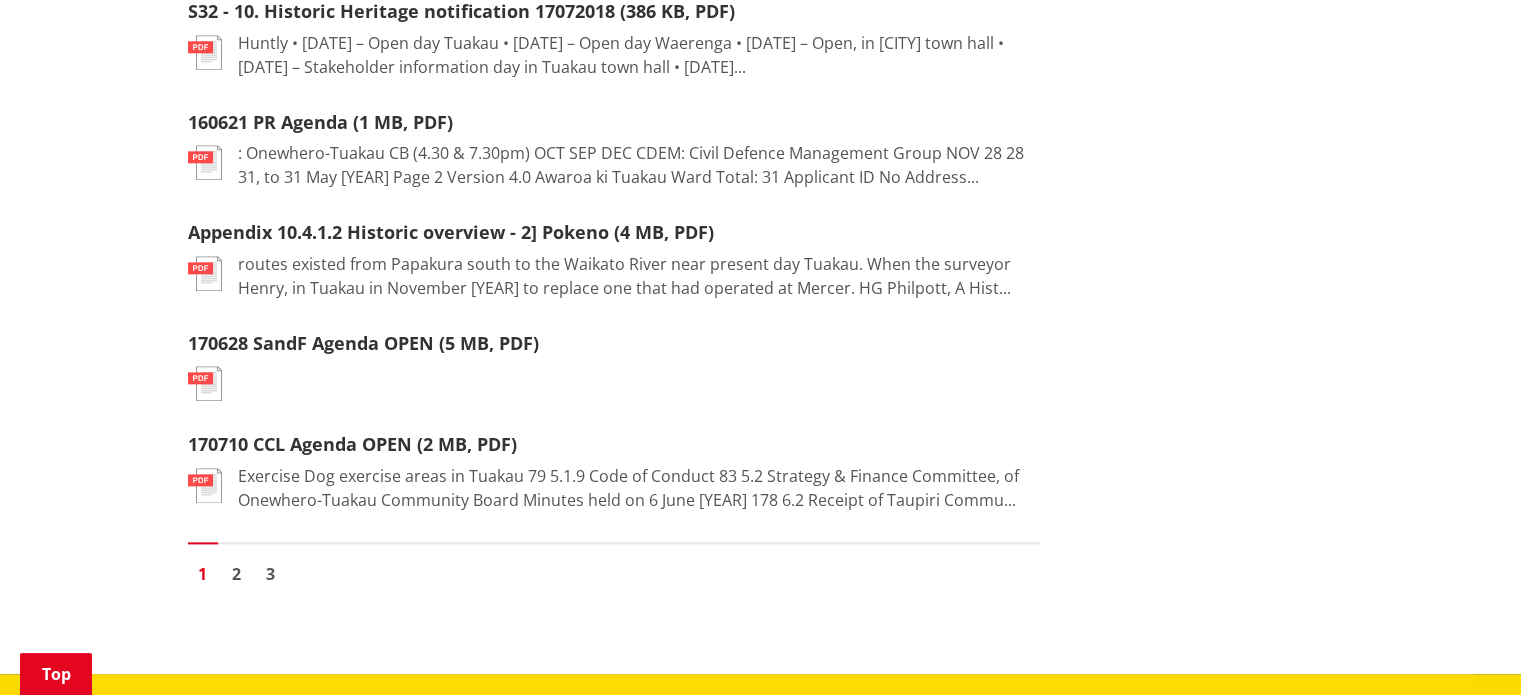scroll, scrollTop: 2400, scrollLeft: 0, axis: vertical 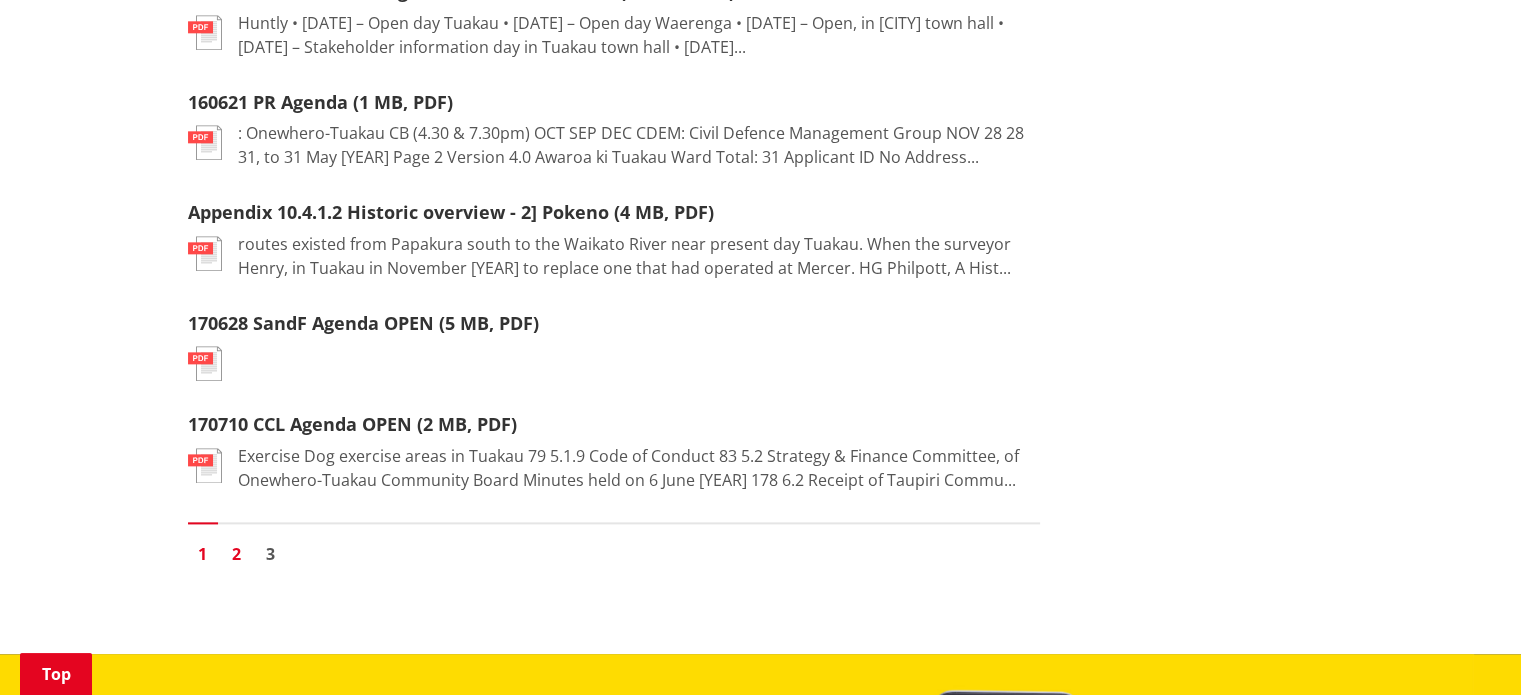click on "2" at bounding box center (237, 554) 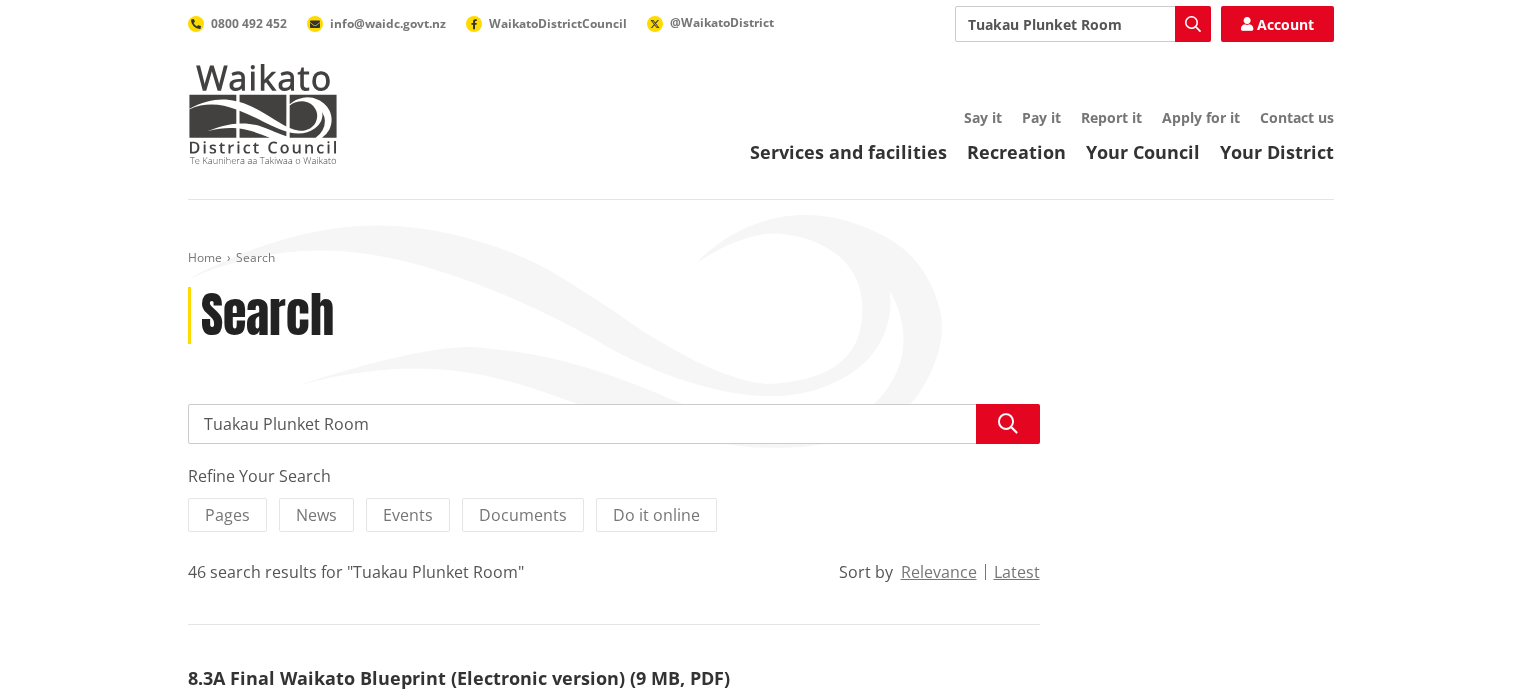 scroll, scrollTop: 0, scrollLeft: 0, axis: both 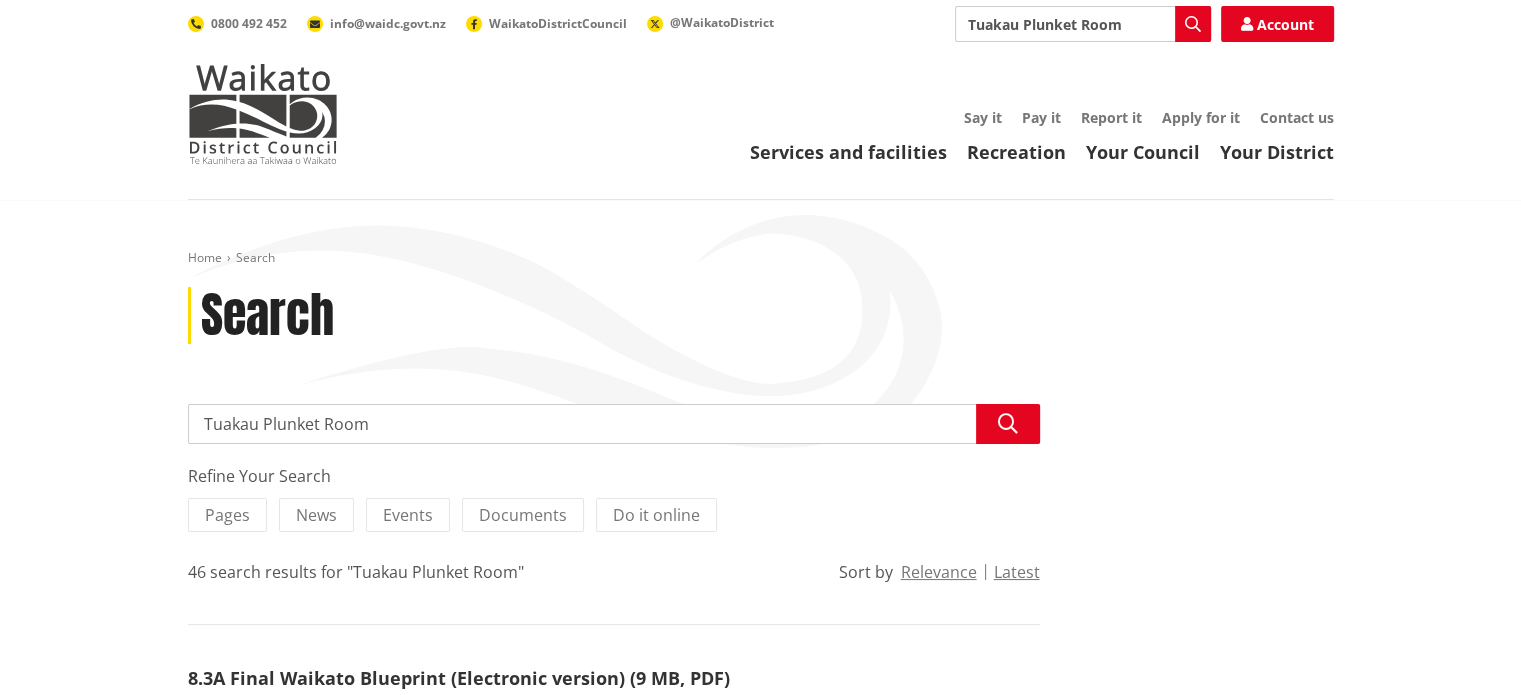 click on "Search
Tuakau Plunket Room
Search
Account
[PHONE]
info@[DOMAIN]
WaikatoDistrictCouncil
@[DOMAIN]" at bounding box center (761, 24) 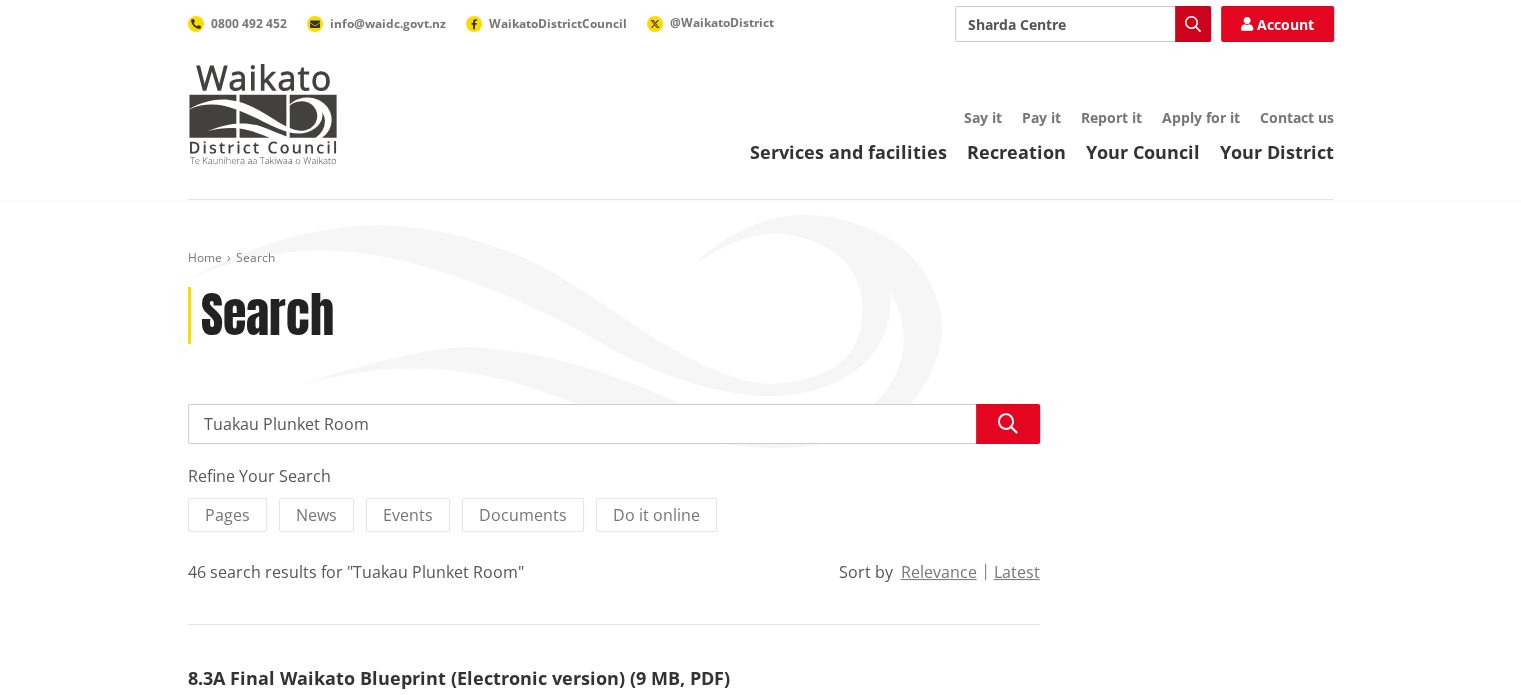 type on "Sharda Centre" 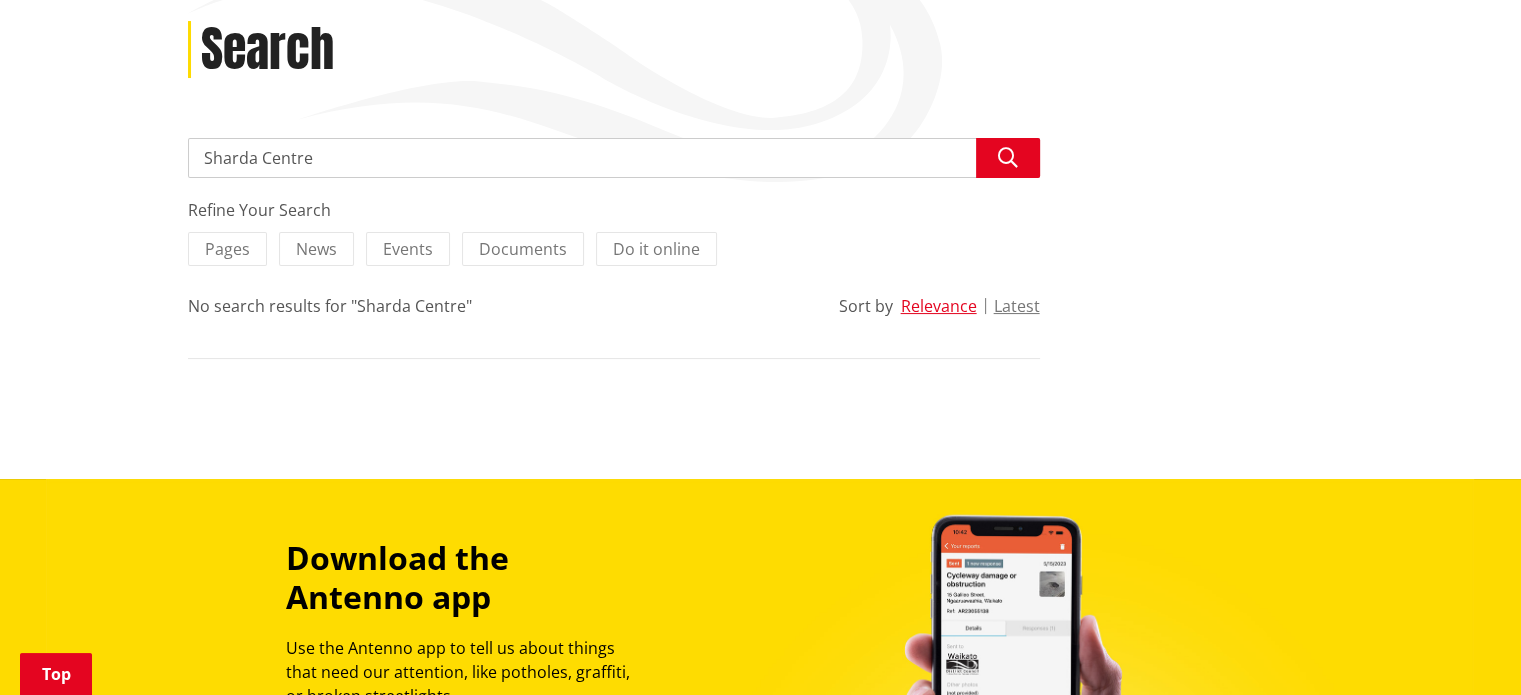 scroll, scrollTop: 266, scrollLeft: 0, axis: vertical 